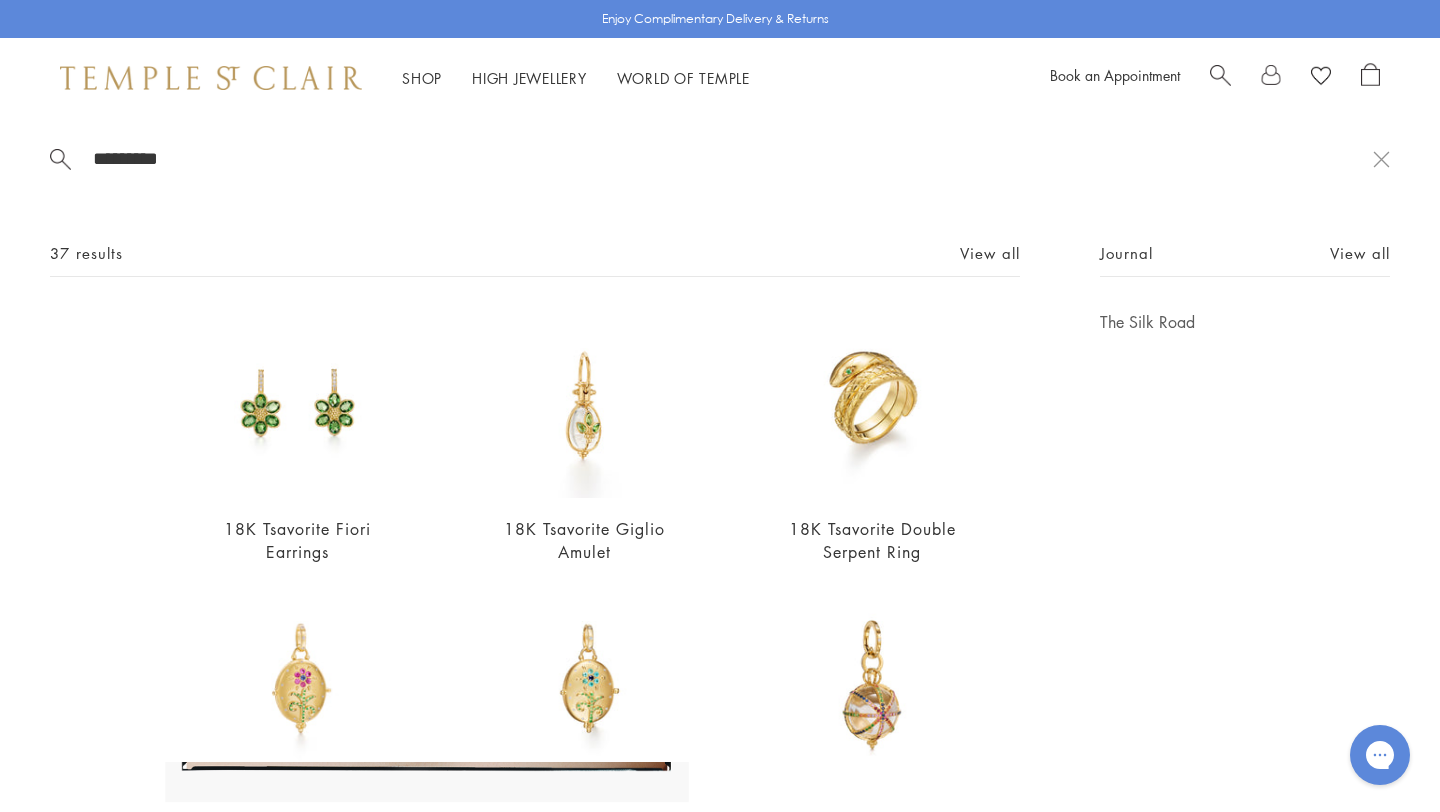 scroll, scrollTop: 0, scrollLeft: 0, axis: both 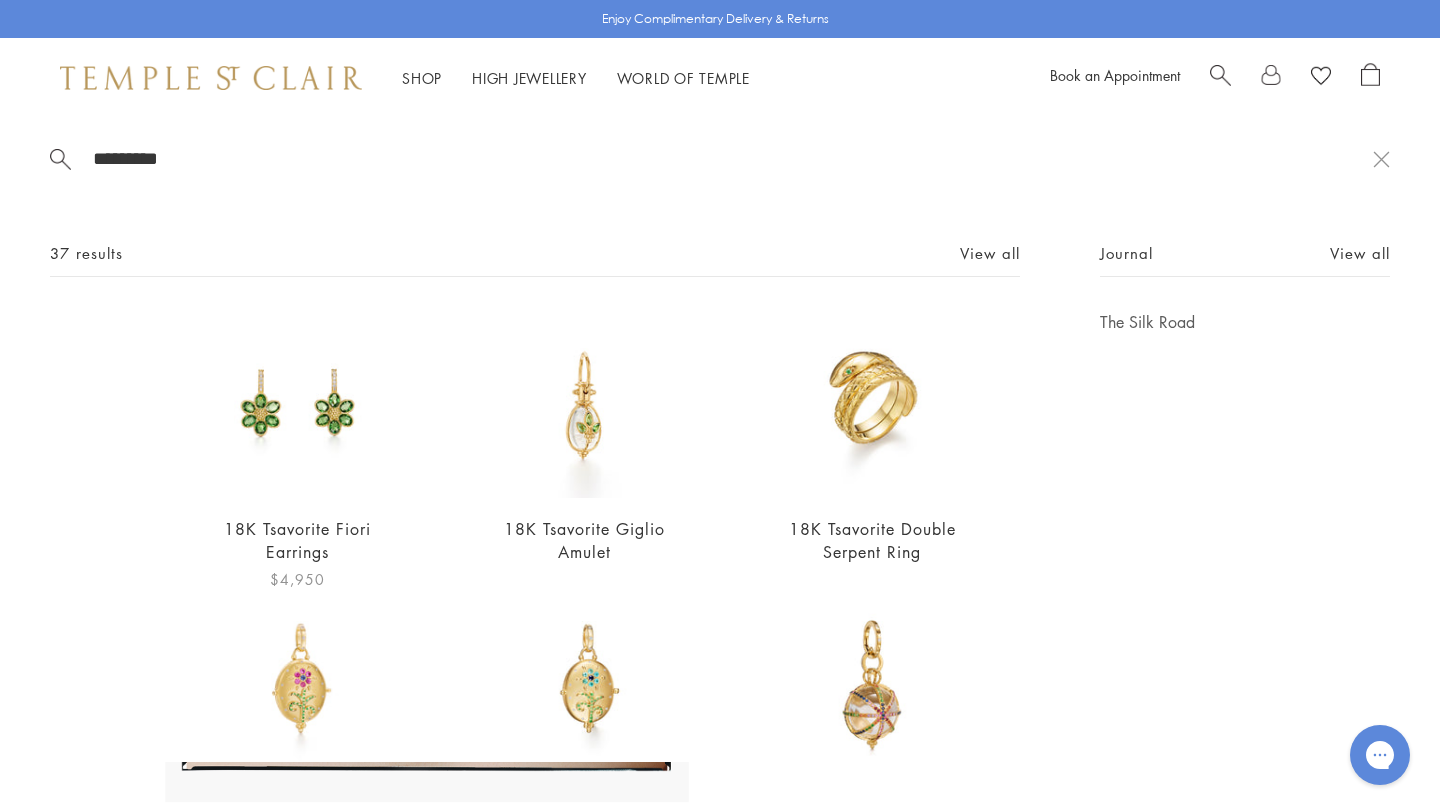 click at bounding box center (297, 404) 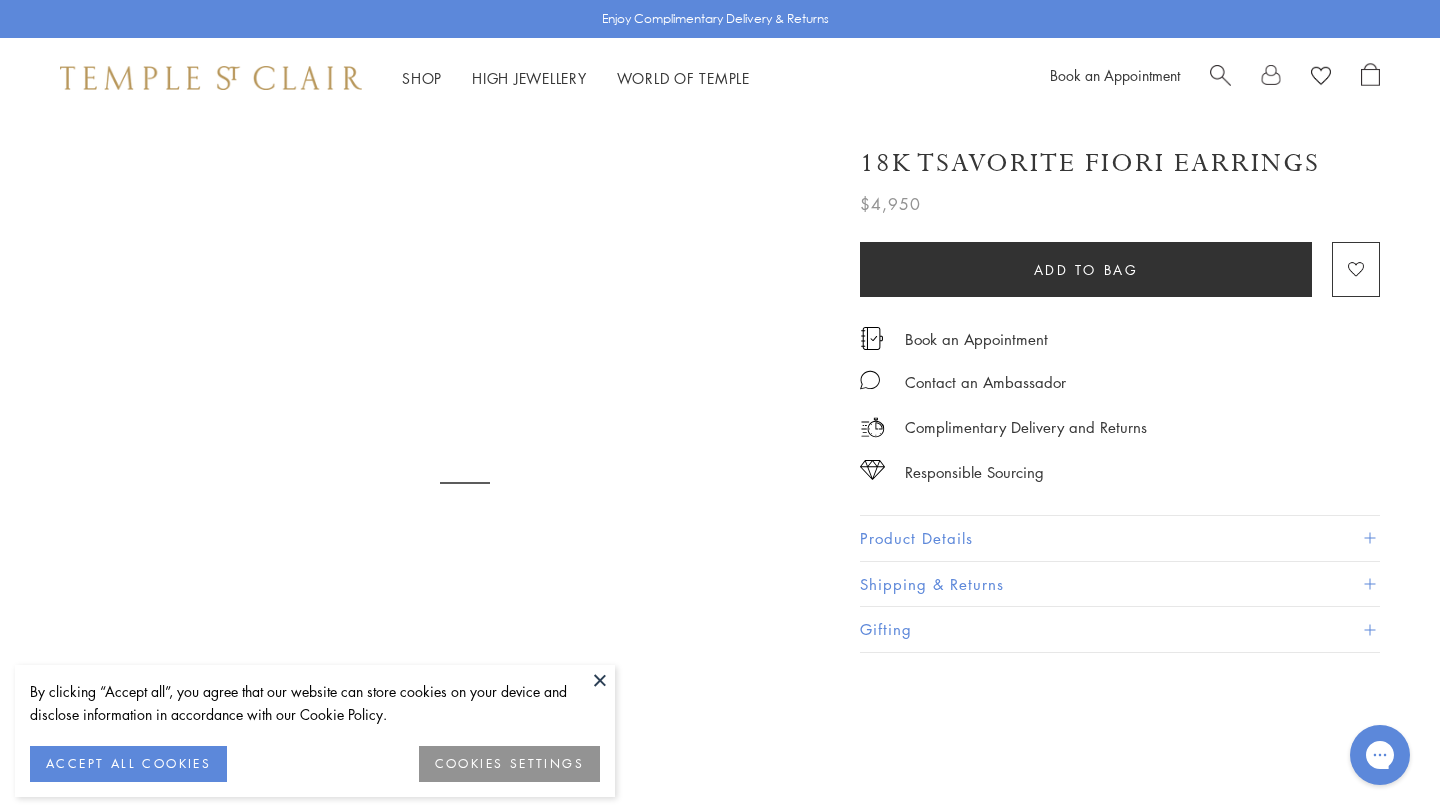 scroll, scrollTop: 0, scrollLeft: 0, axis: both 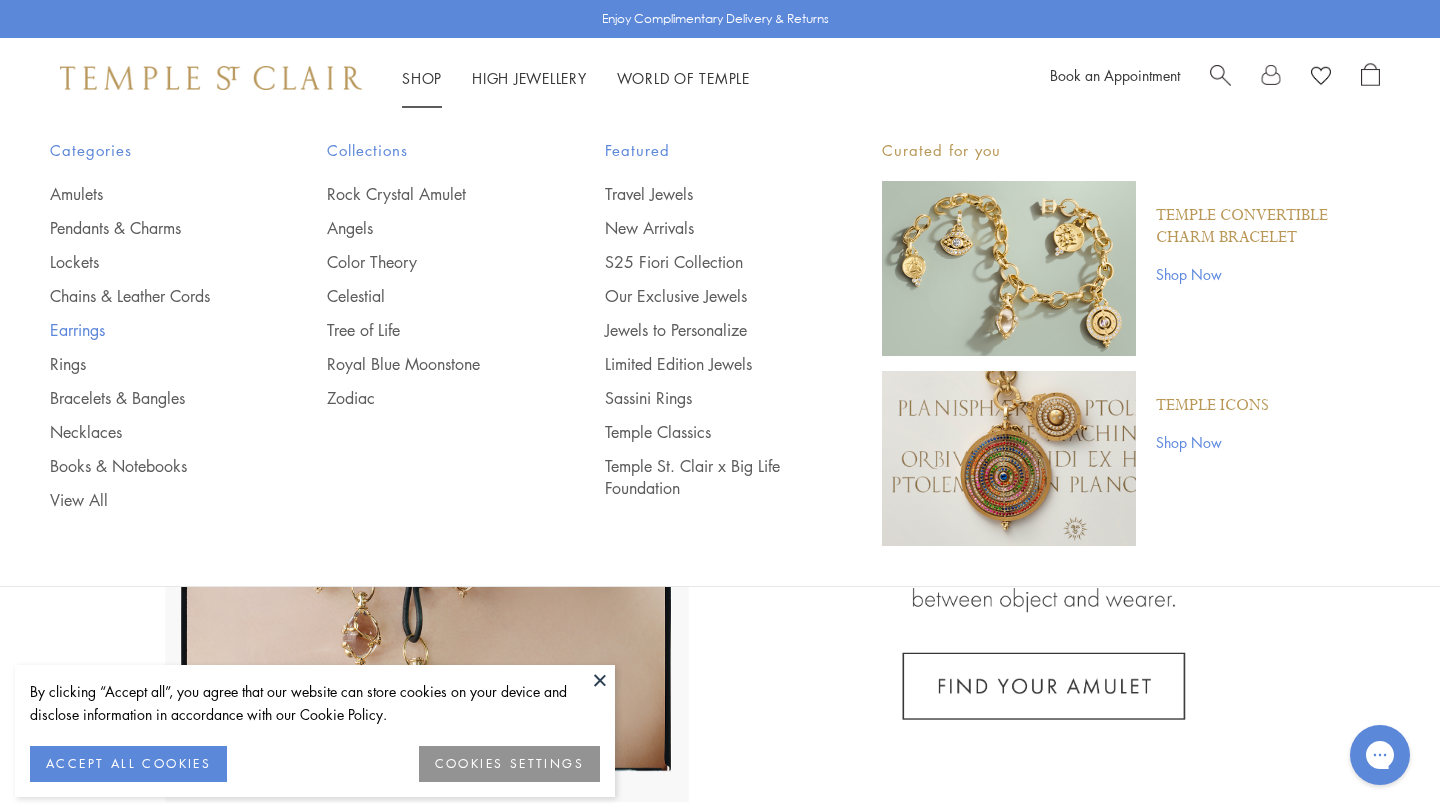 click on "Earrings" at bounding box center (148, 330) 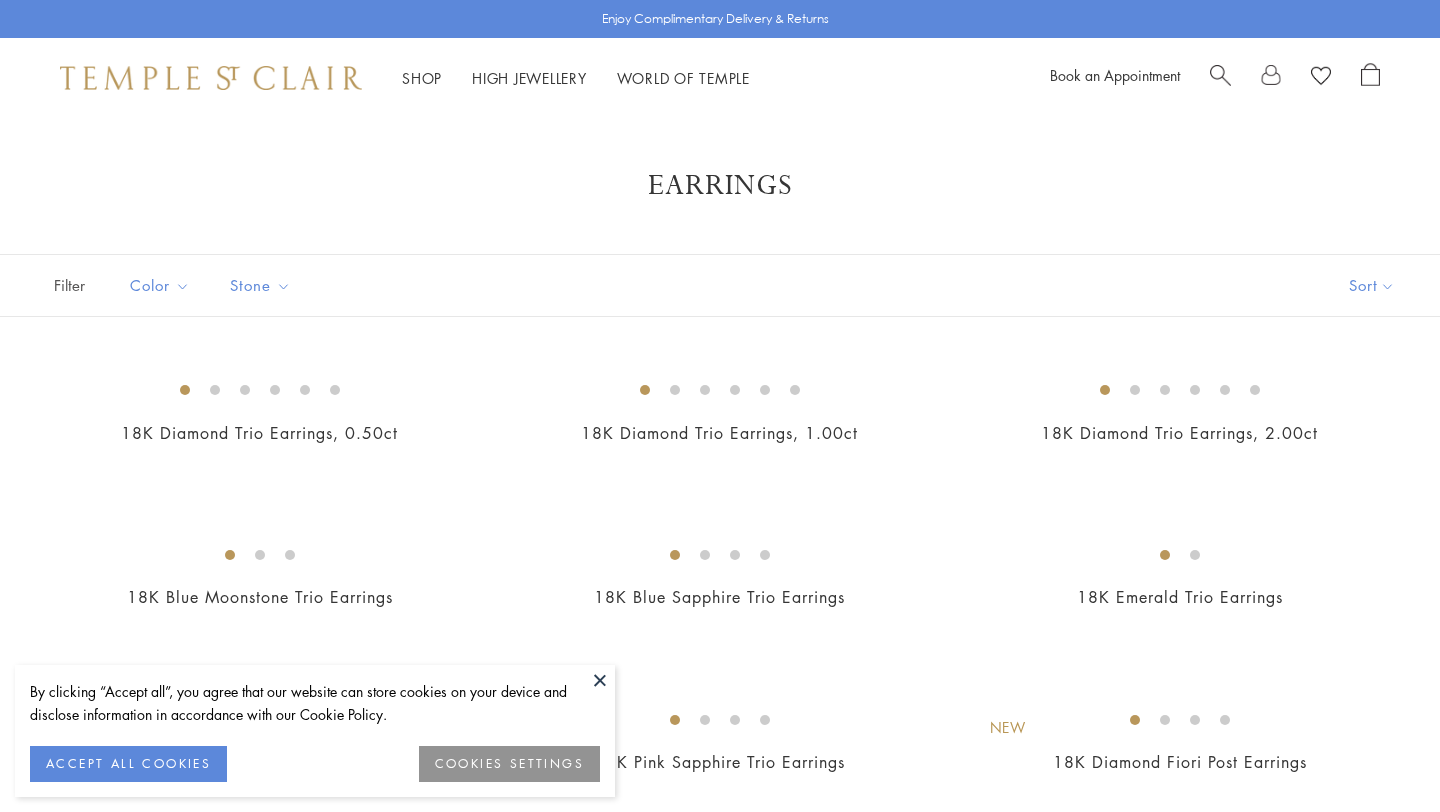 scroll, scrollTop: 0, scrollLeft: 0, axis: both 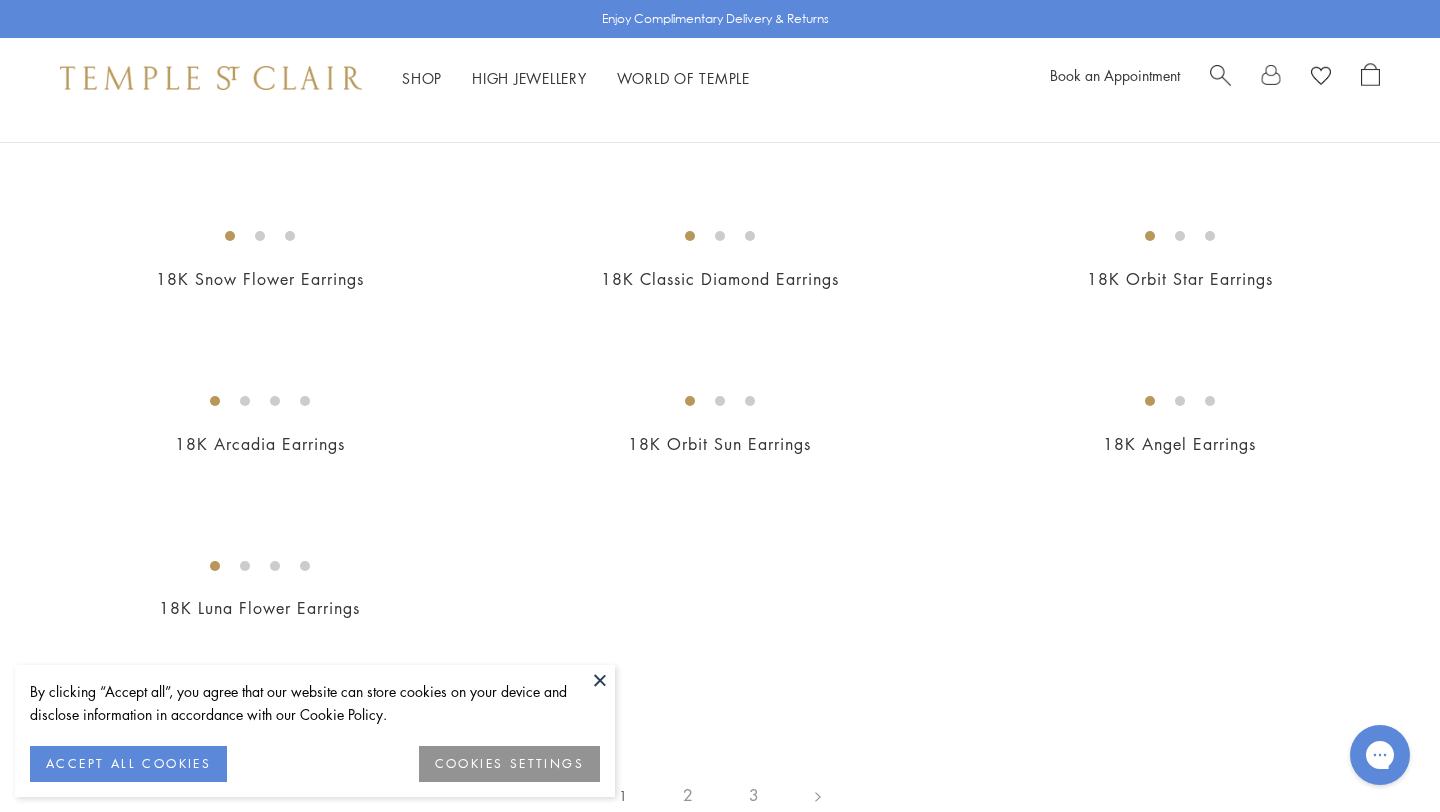 click at bounding box center [600, 680] 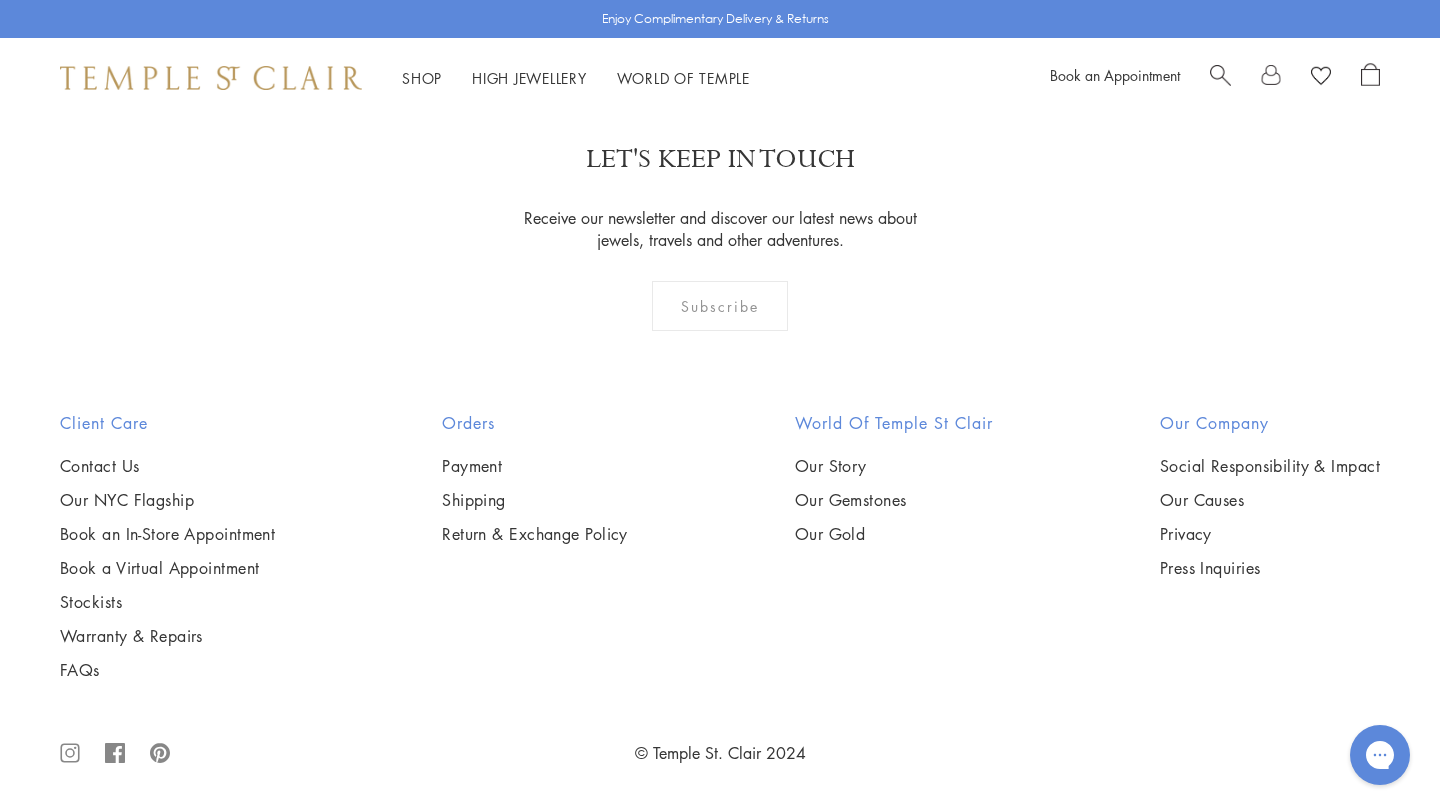 scroll, scrollTop: 5690, scrollLeft: 0, axis: vertical 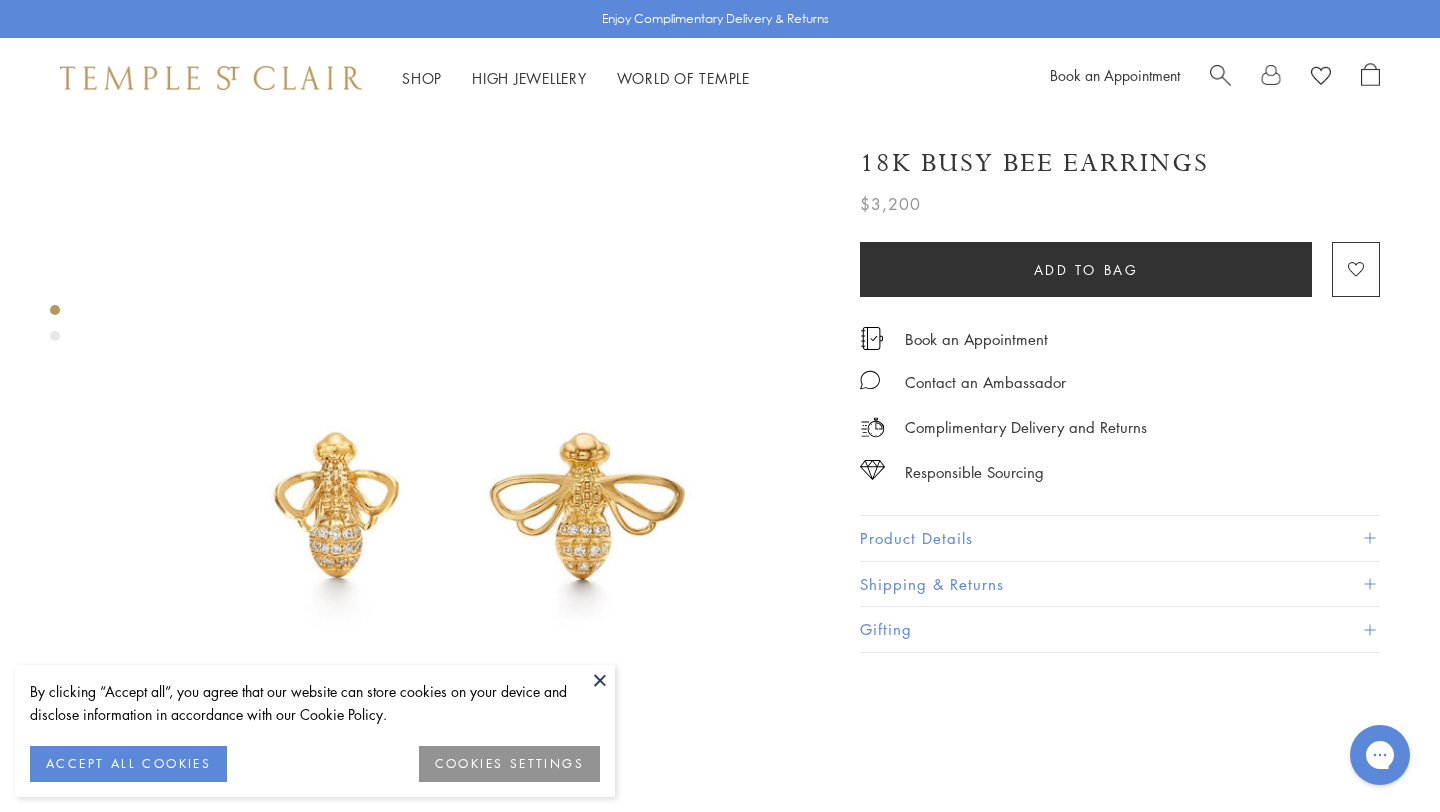 click on "Product Details" at bounding box center (1120, 538) 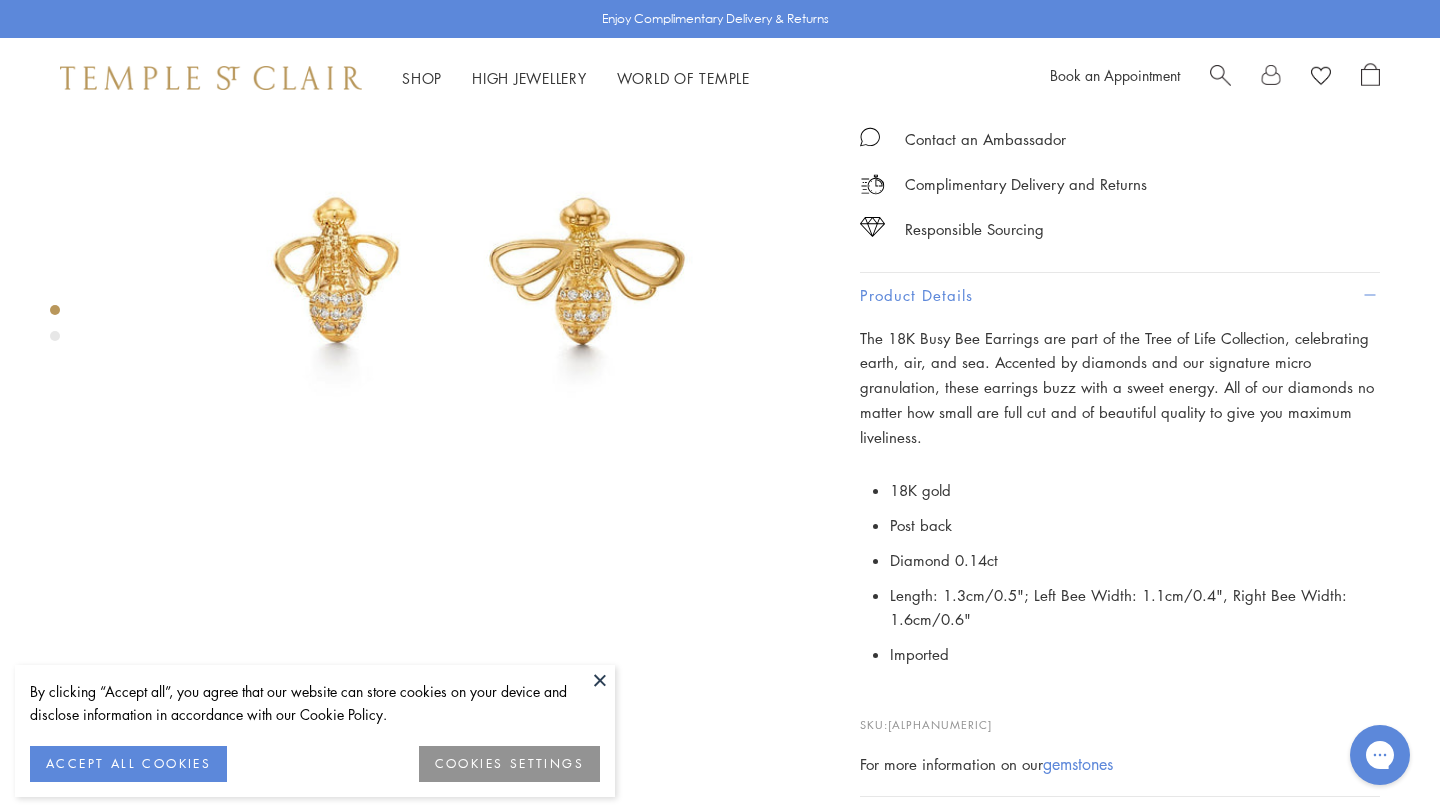 scroll, scrollTop: 237, scrollLeft: 0, axis: vertical 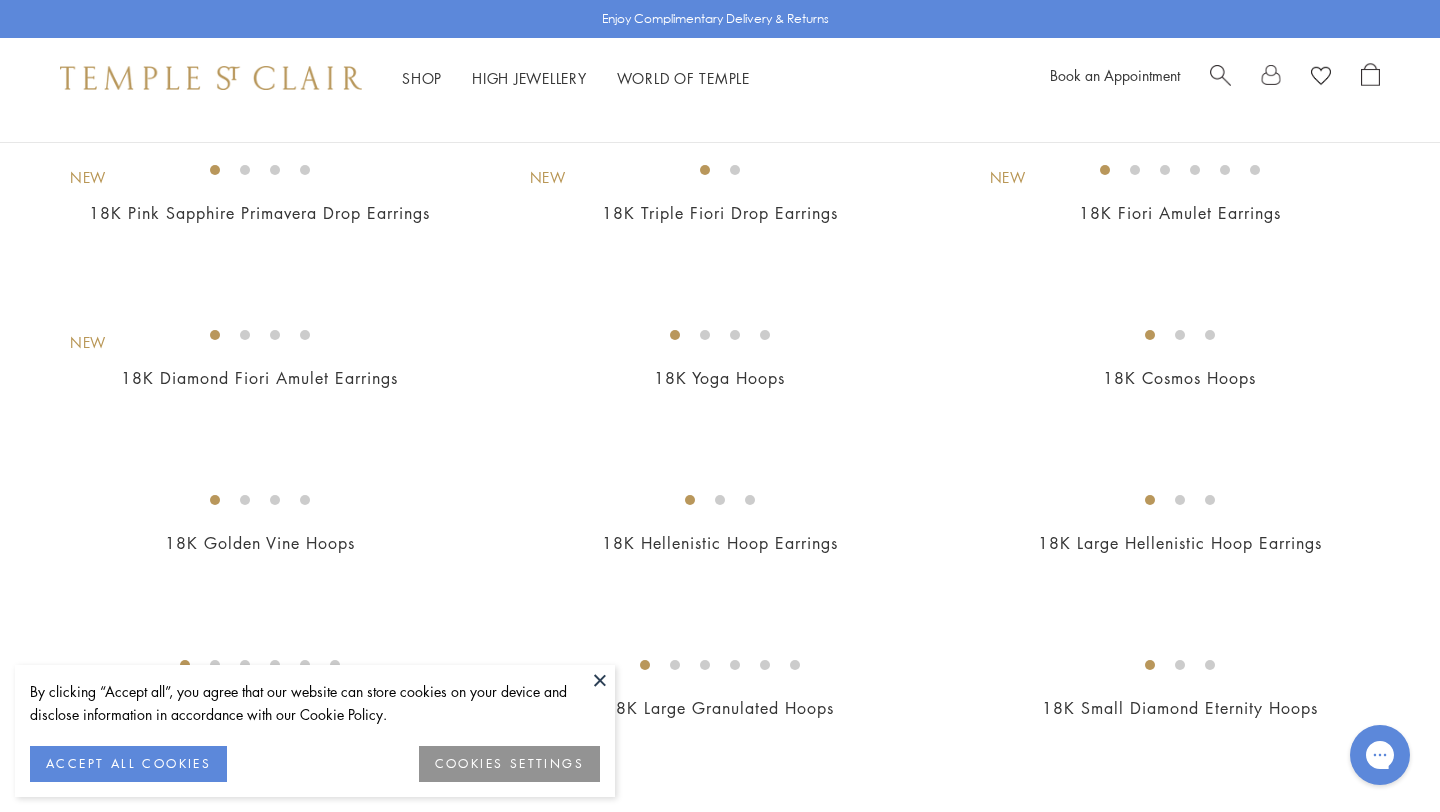 click at bounding box center [0, 0] 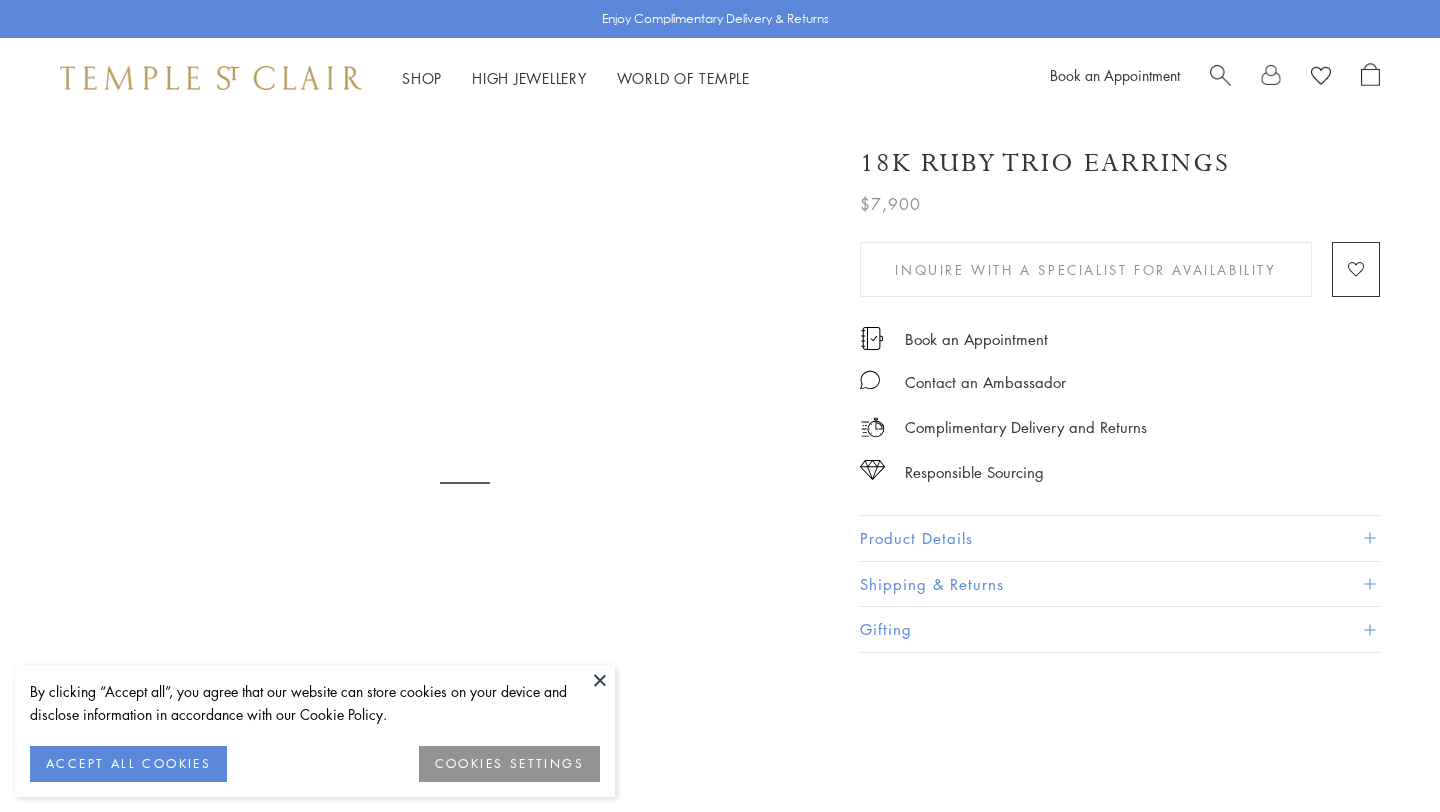 scroll, scrollTop: 0, scrollLeft: 0, axis: both 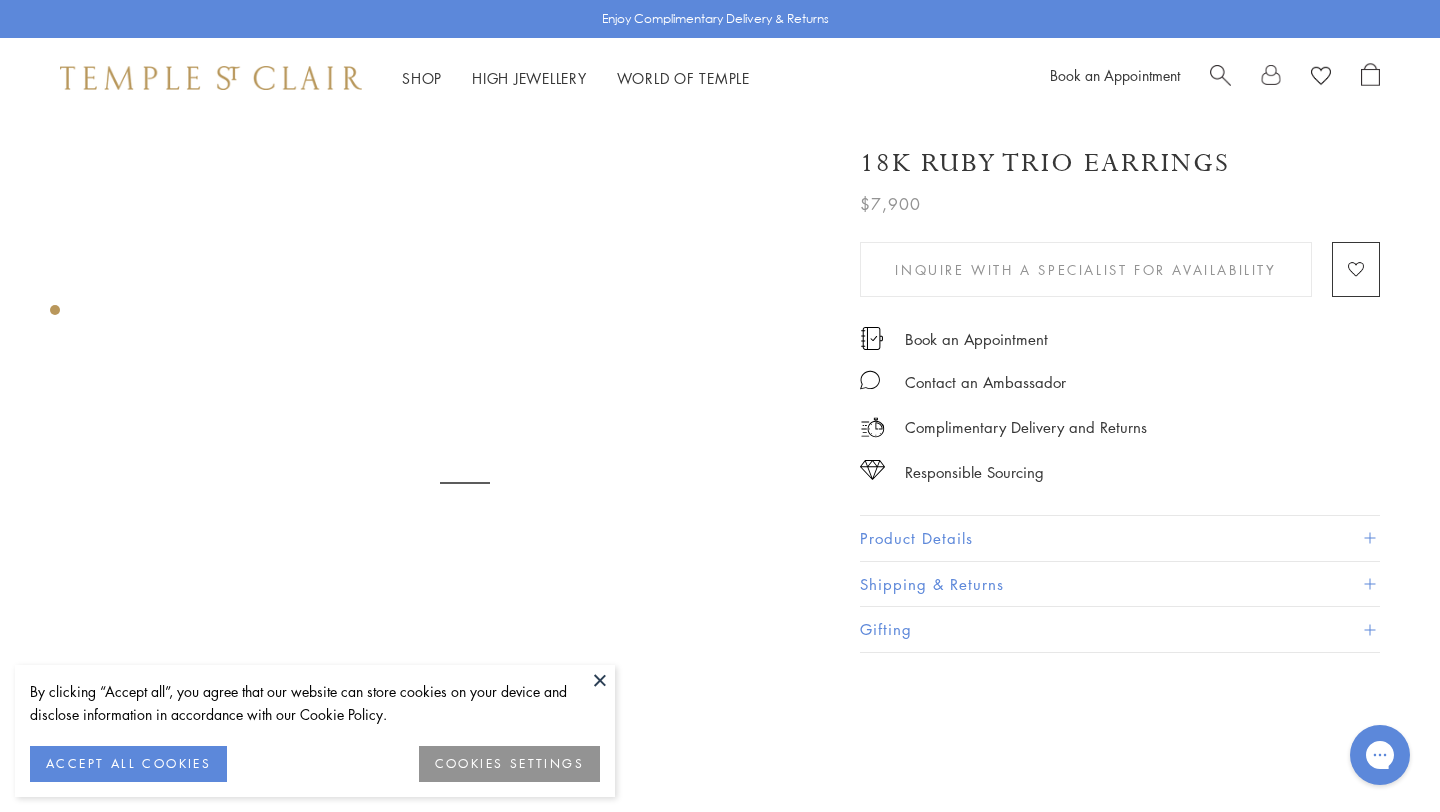 click on "Product Details" at bounding box center [1120, 538] 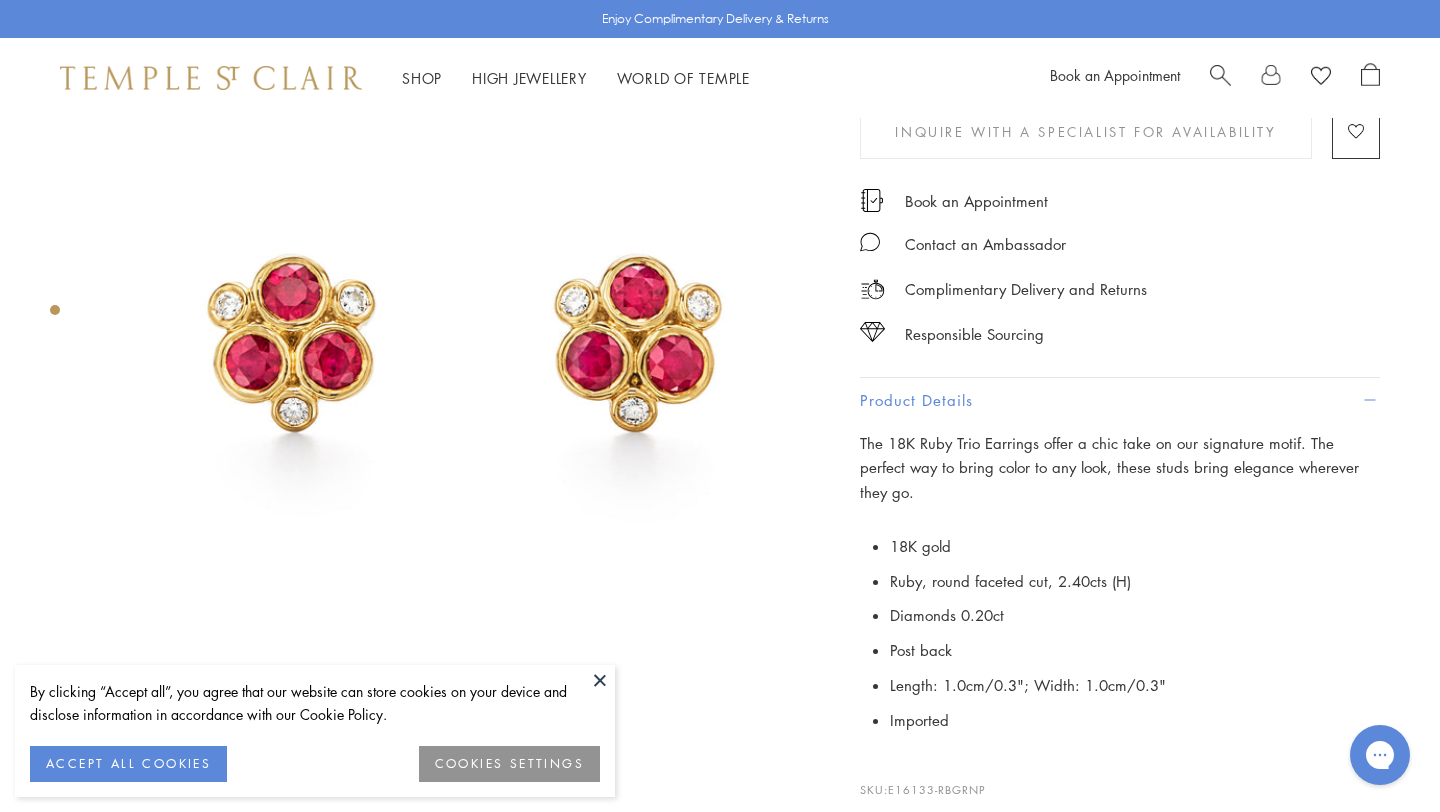 scroll, scrollTop: 131, scrollLeft: 0, axis: vertical 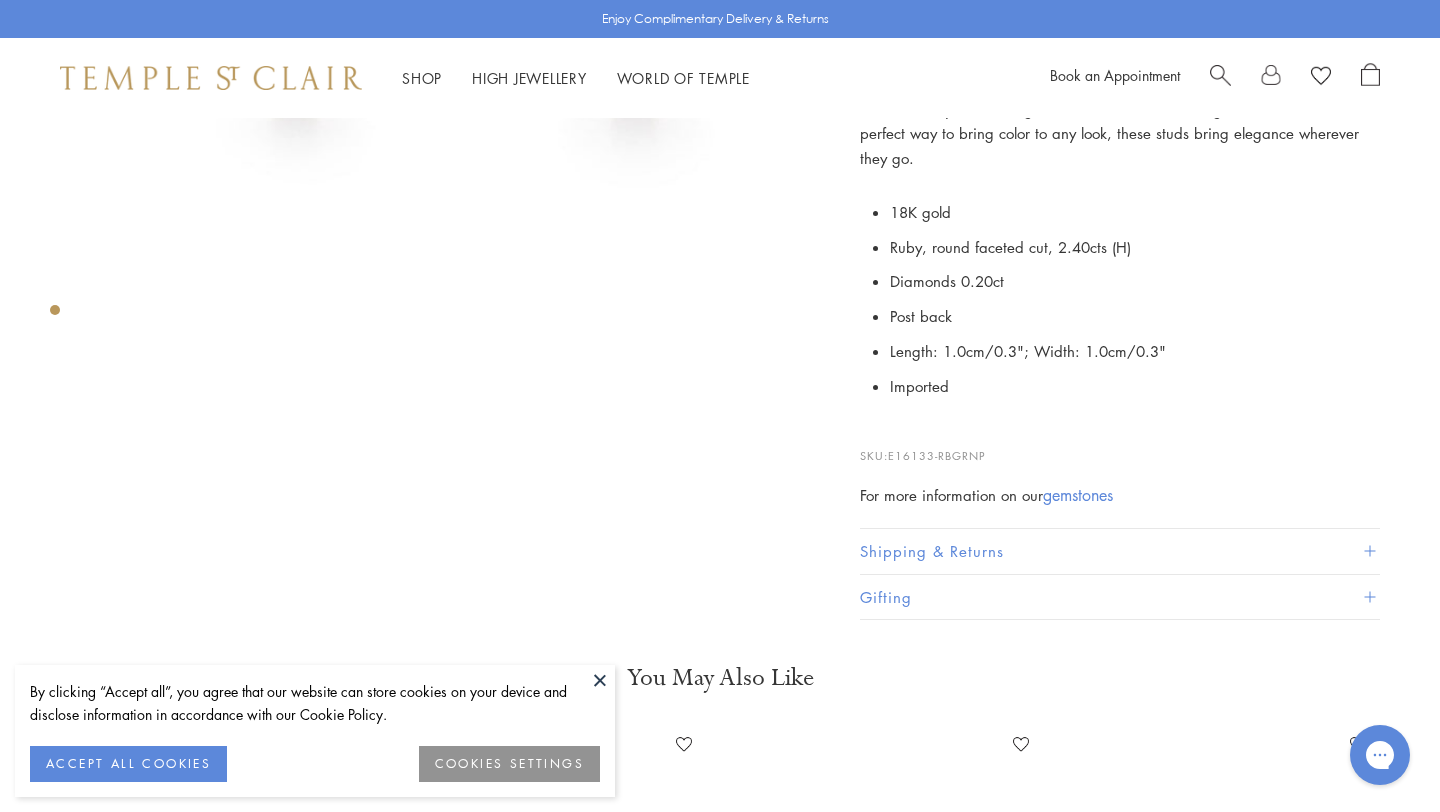 drag, startPoint x: 889, startPoint y: 427, endPoint x: 1045, endPoint y: 427, distance: 156 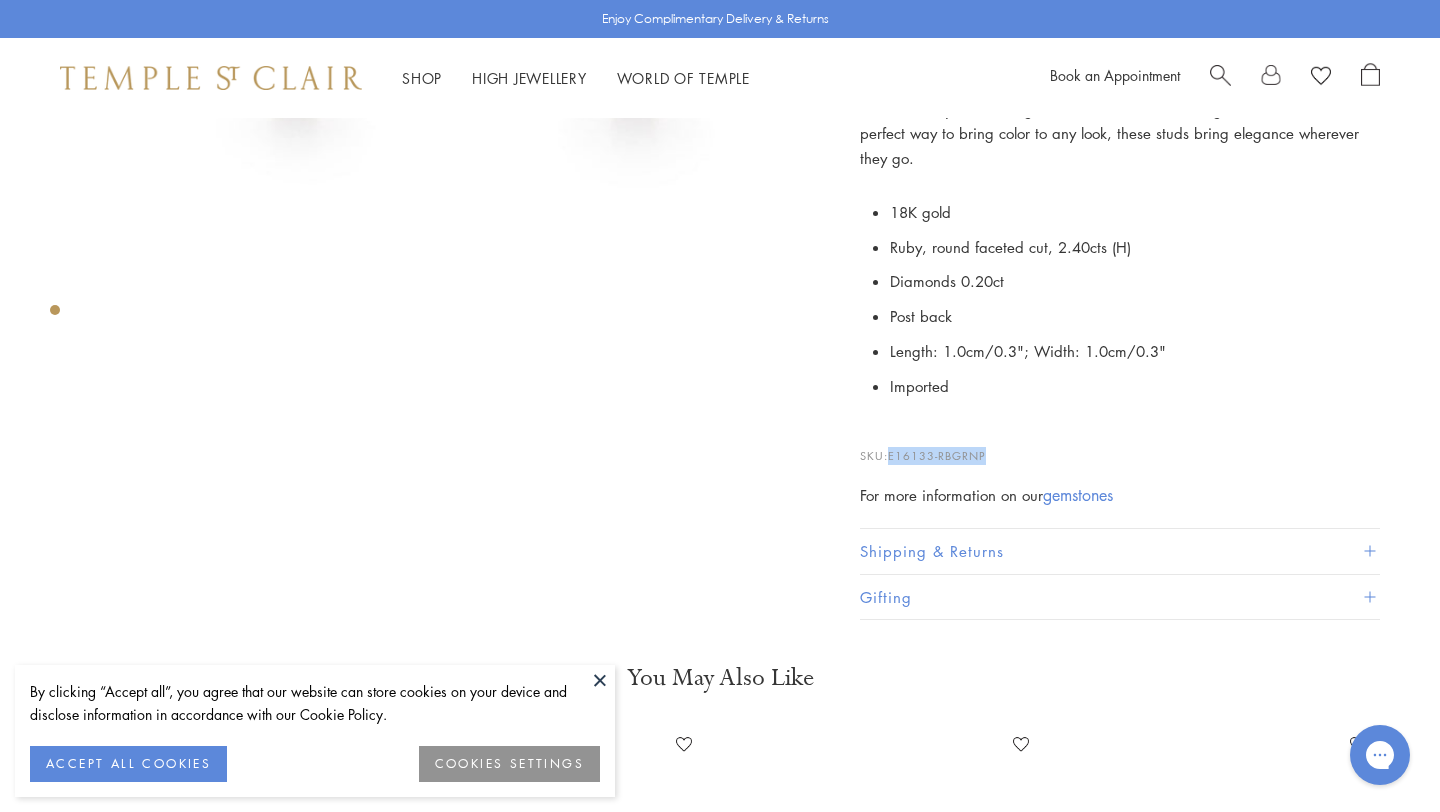 drag, startPoint x: 892, startPoint y: 428, endPoint x: 1001, endPoint y: 428, distance: 109 